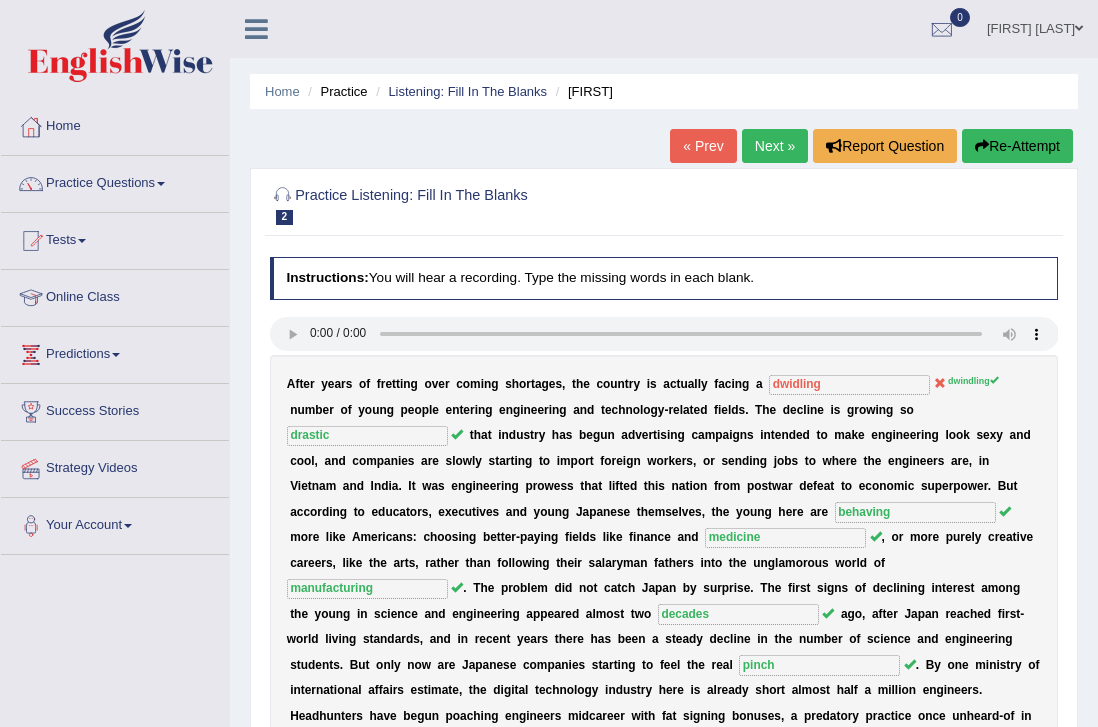 scroll, scrollTop: 209, scrollLeft: 0, axis: vertical 